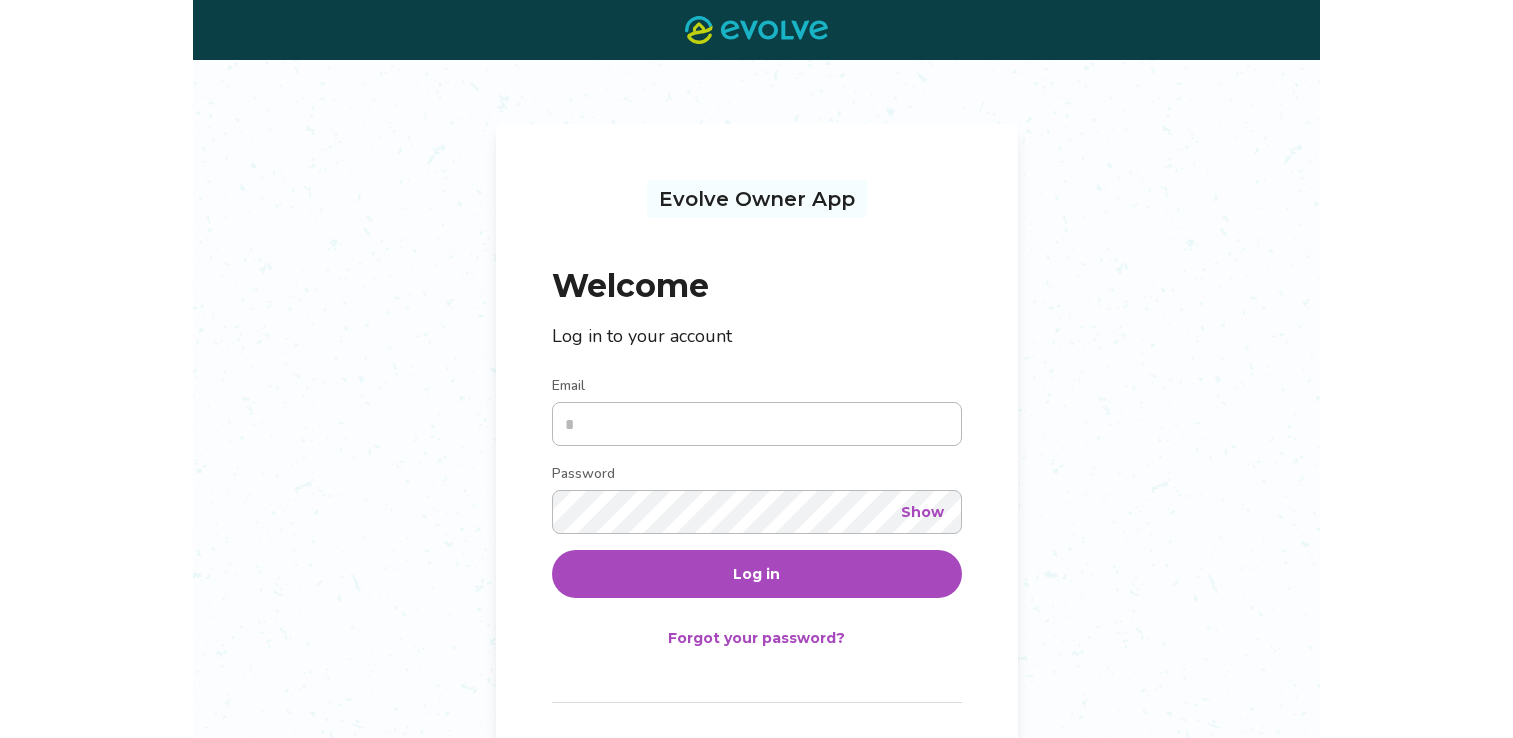 scroll, scrollTop: 0, scrollLeft: 0, axis: both 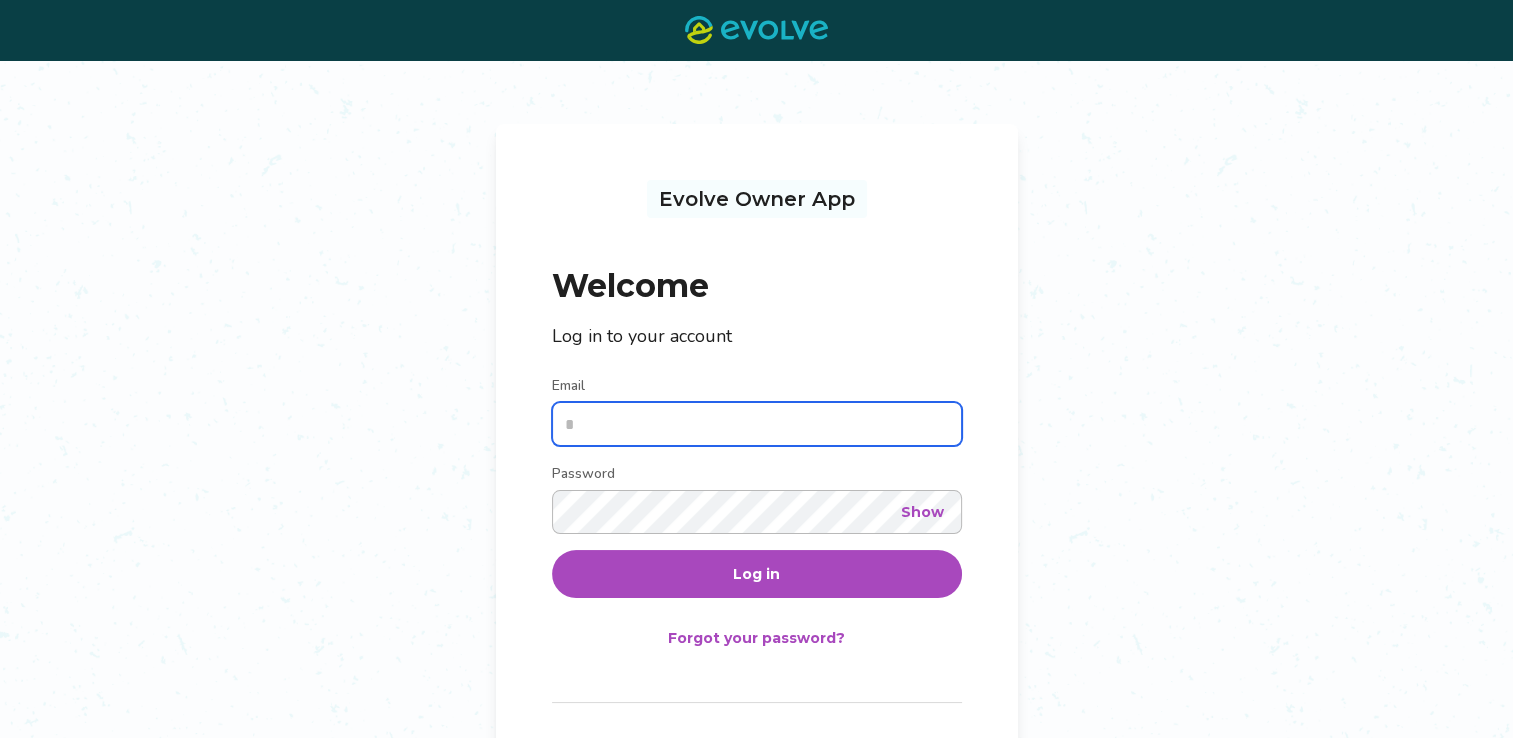 click on "Email" at bounding box center (757, 424) 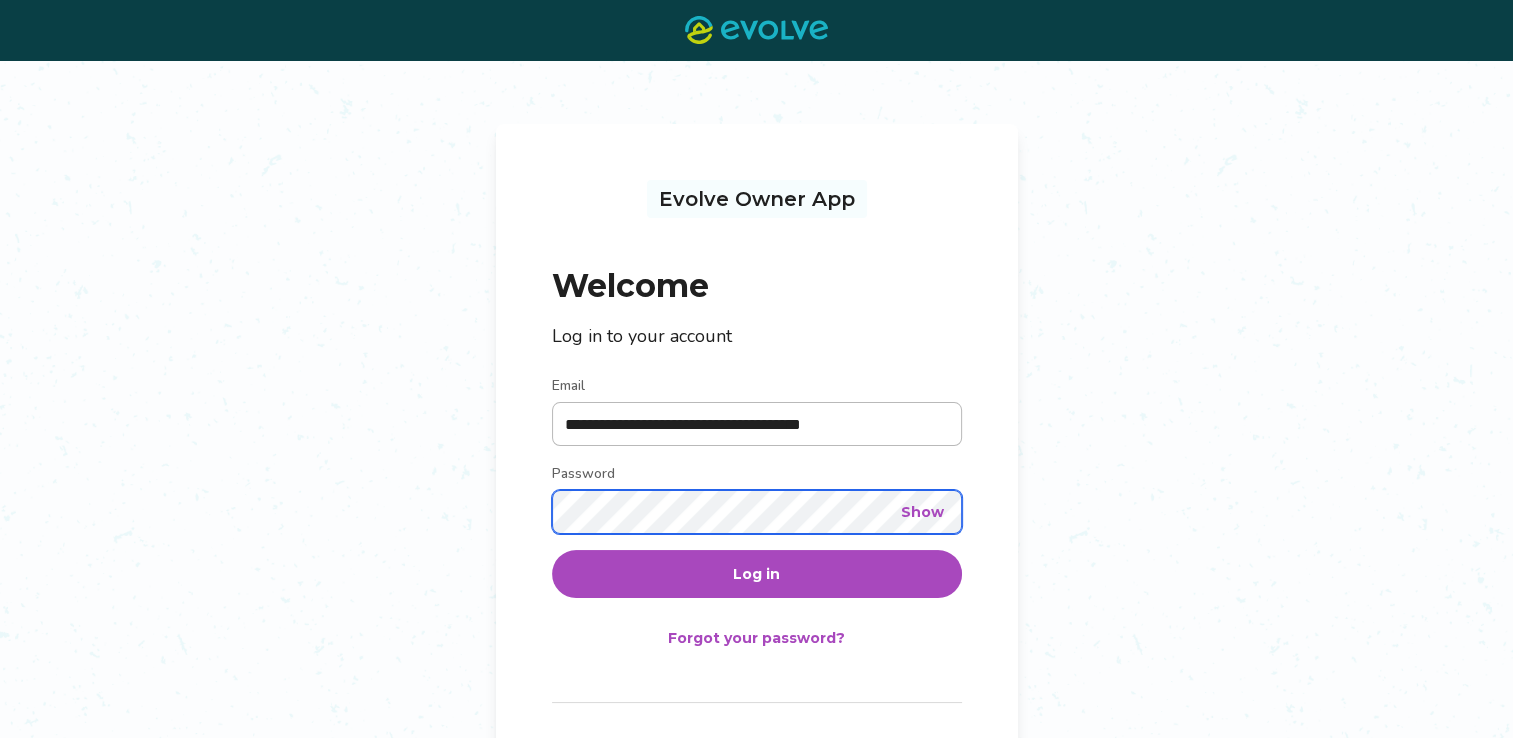 click on "Log in" at bounding box center (757, 574) 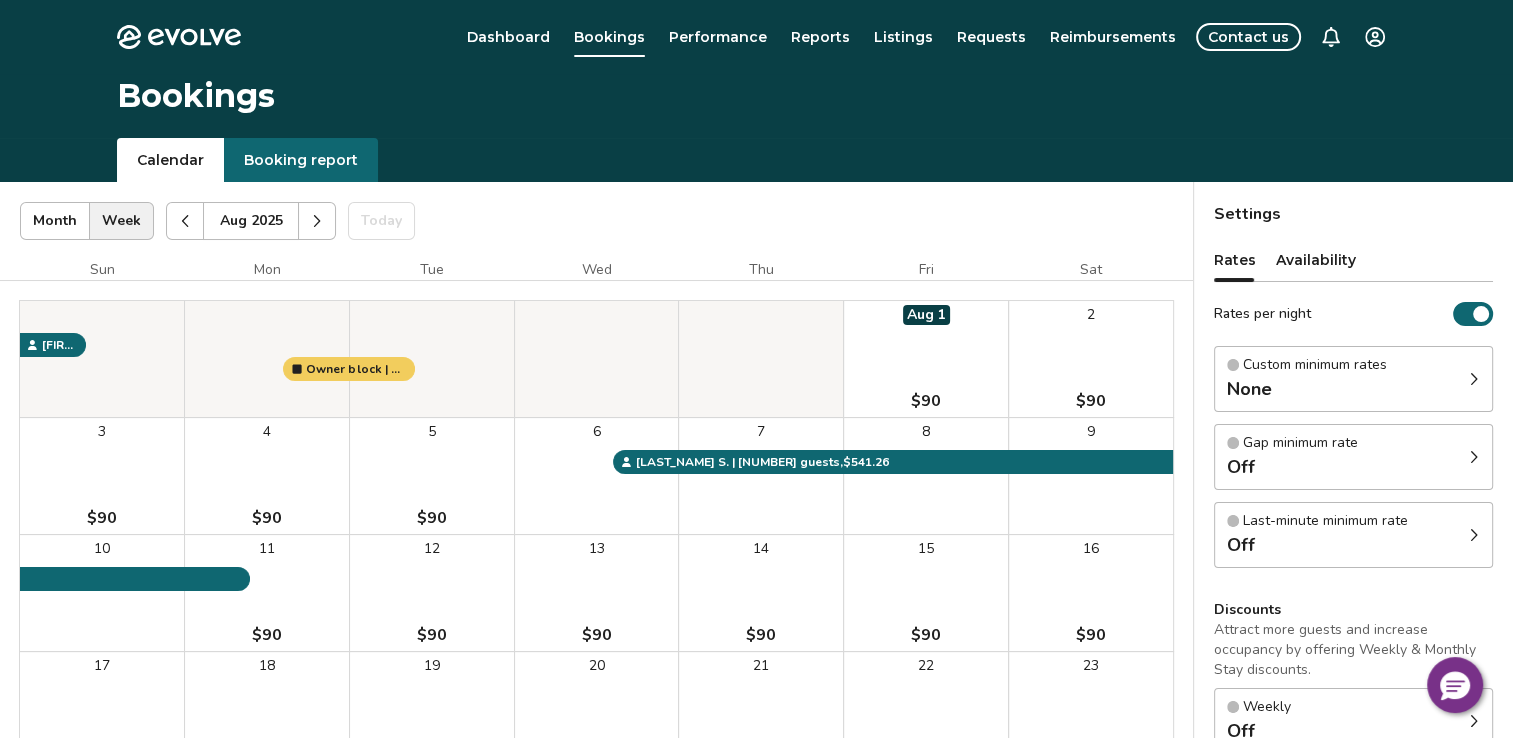 click on "Reimbursements" at bounding box center (1113, 37) 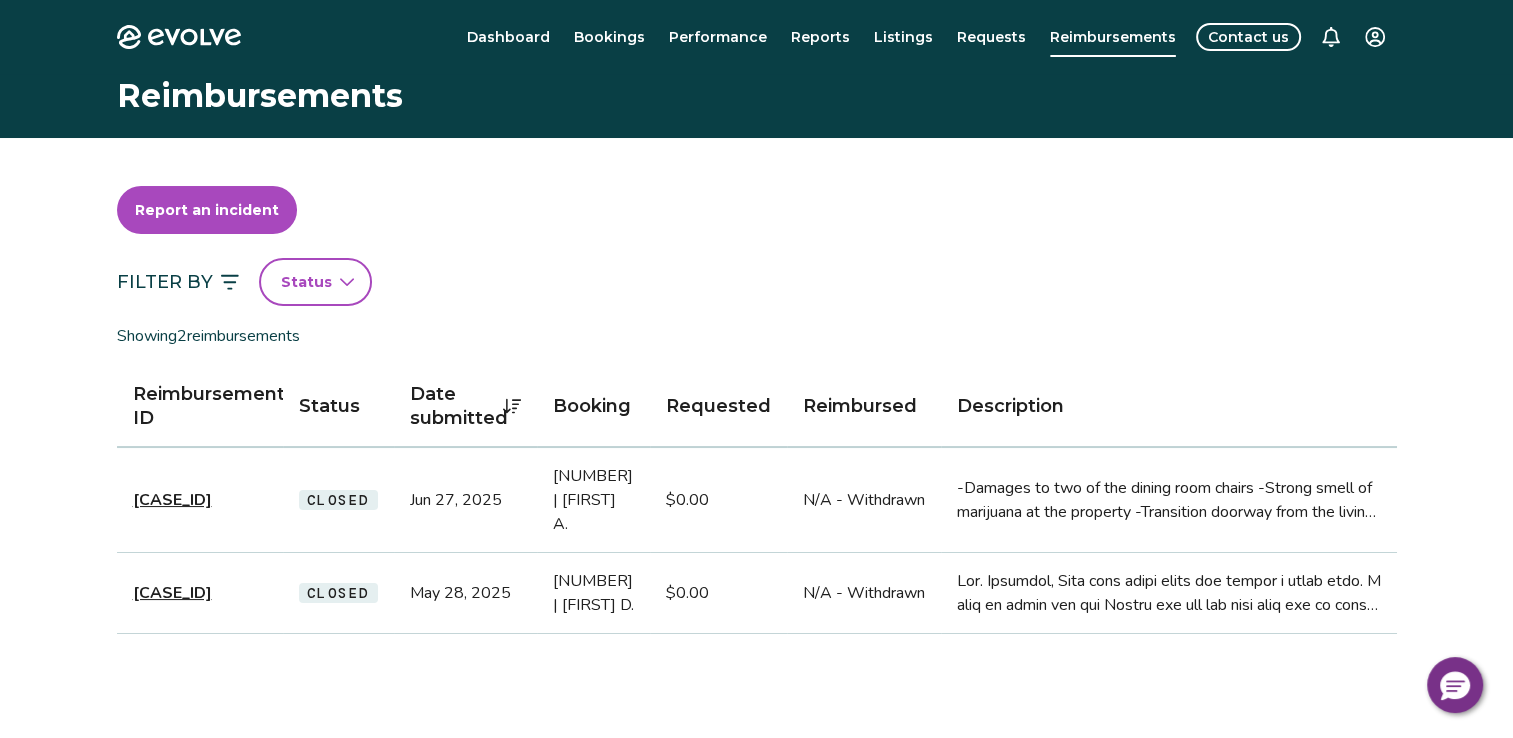 click on "[CASE_ID]" at bounding box center [172, 500] 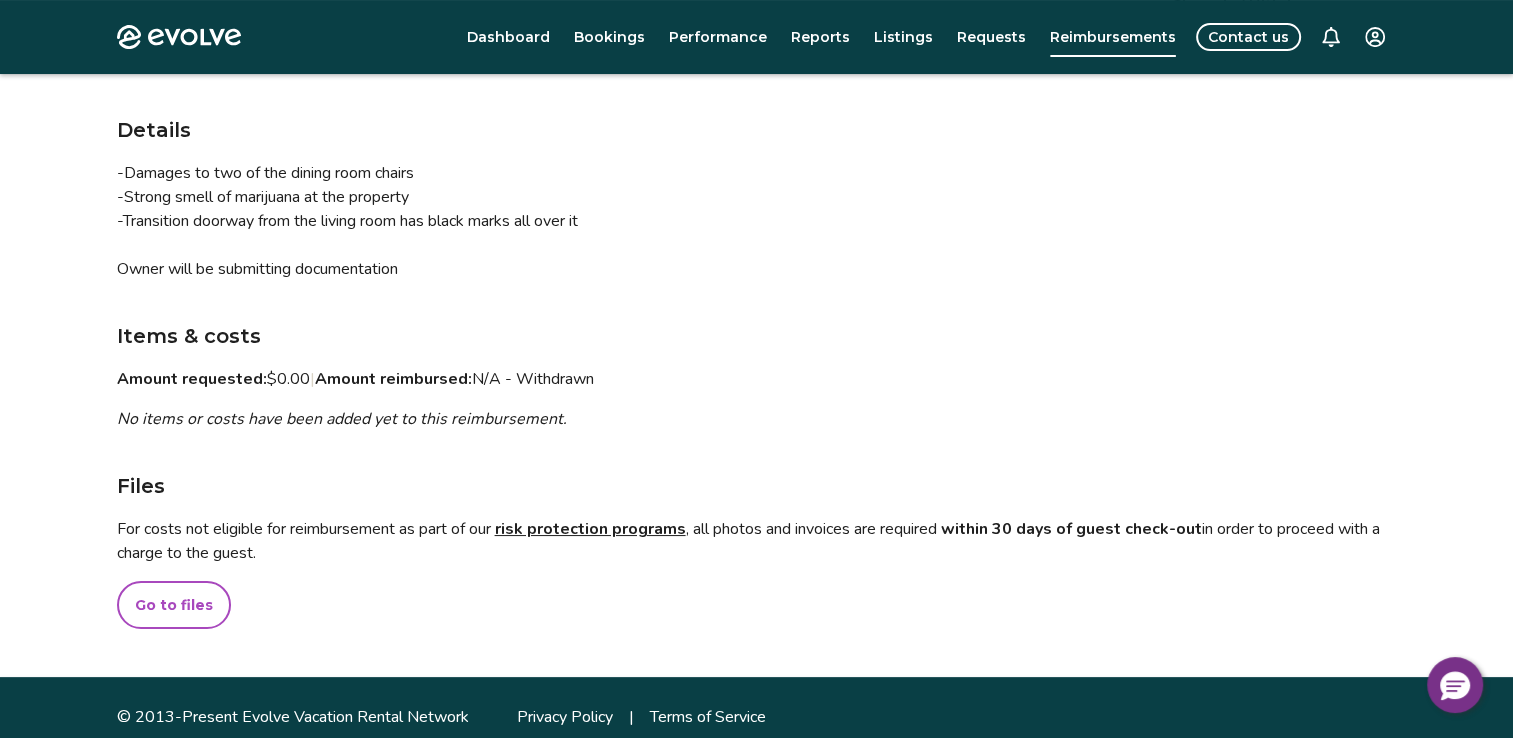 scroll, scrollTop: 348, scrollLeft: 0, axis: vertical 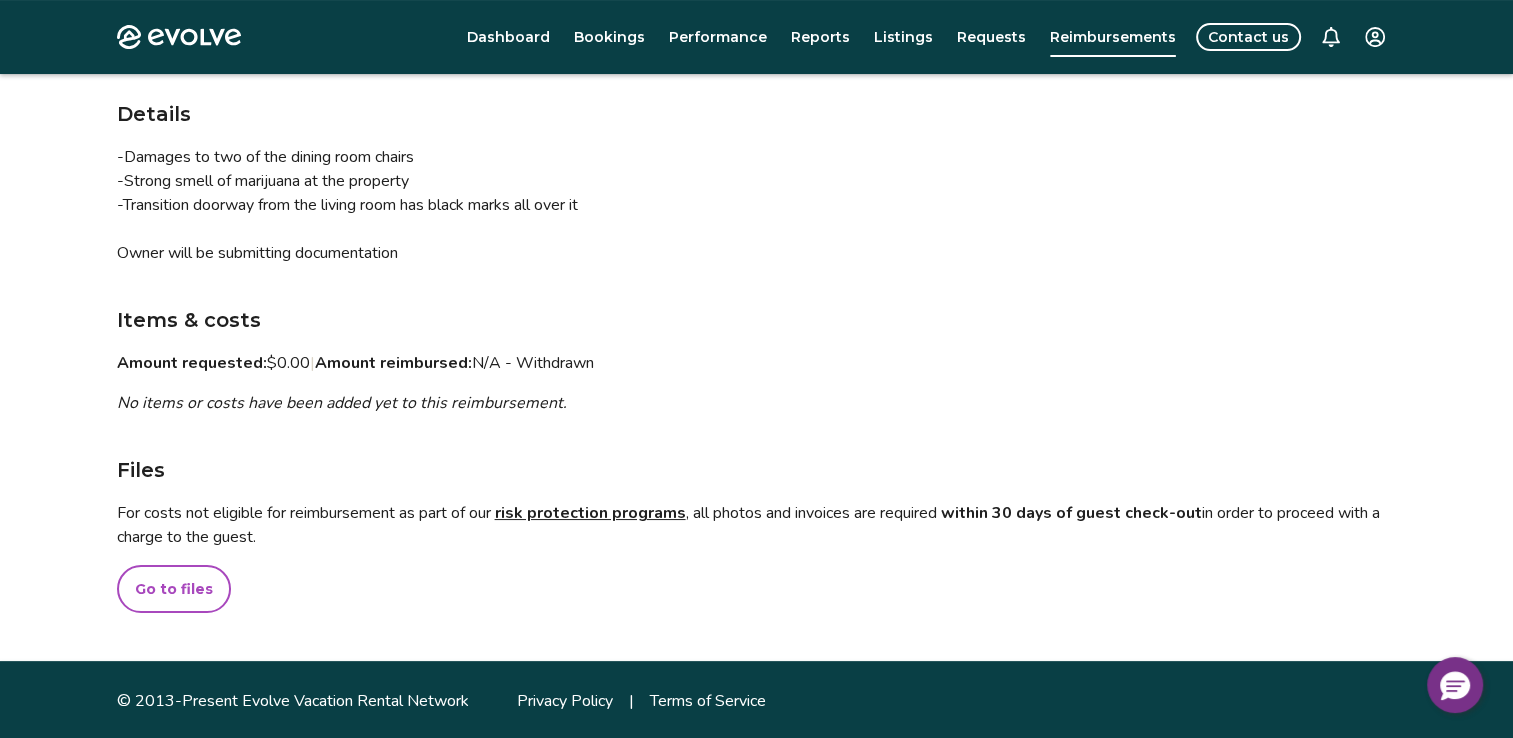 click on "Go to files" at bounding box center (174, 589) 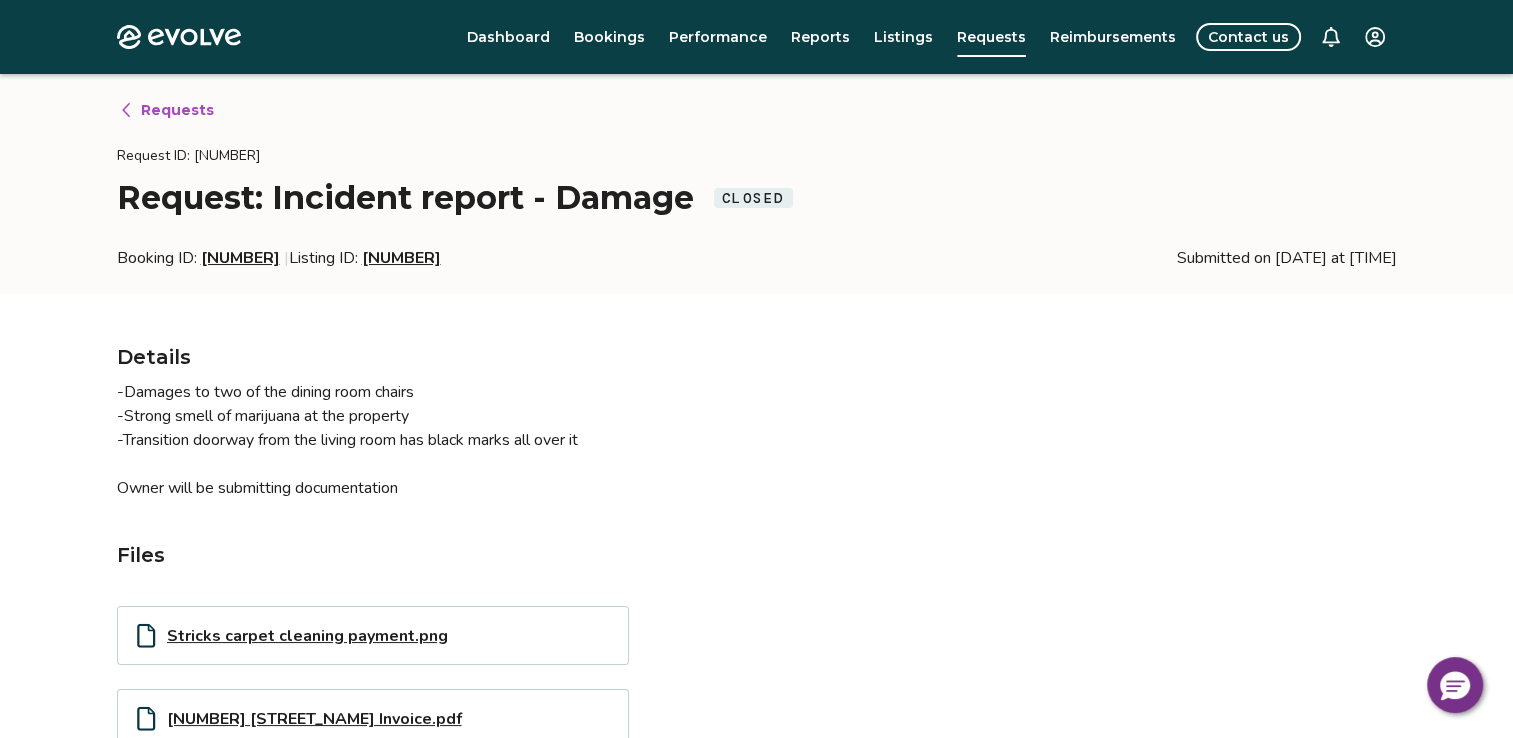 scroll, scrollTop: 100, scrollLeft: 0, axis: vertical 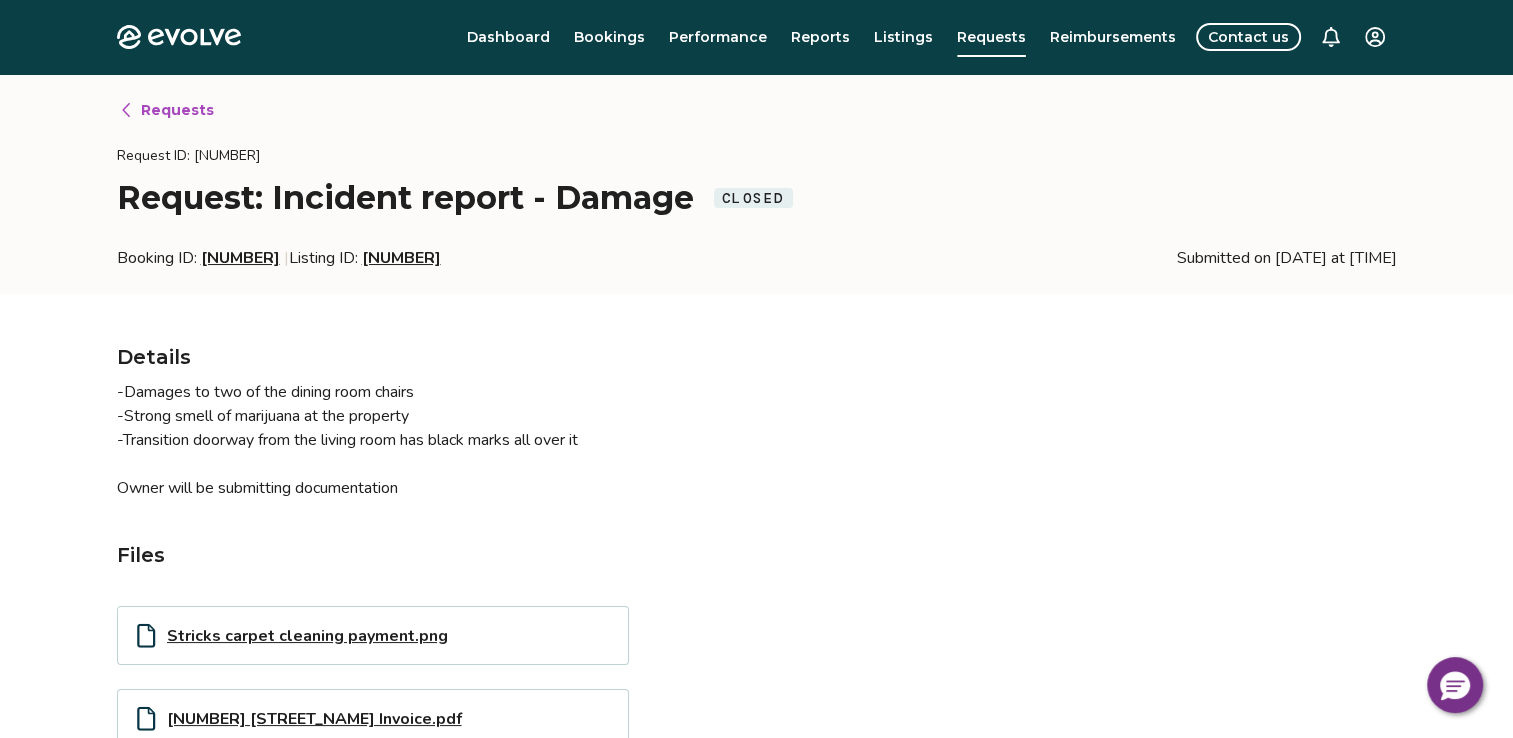 click on "Reimbursements" at bounding box center (1113, 37) 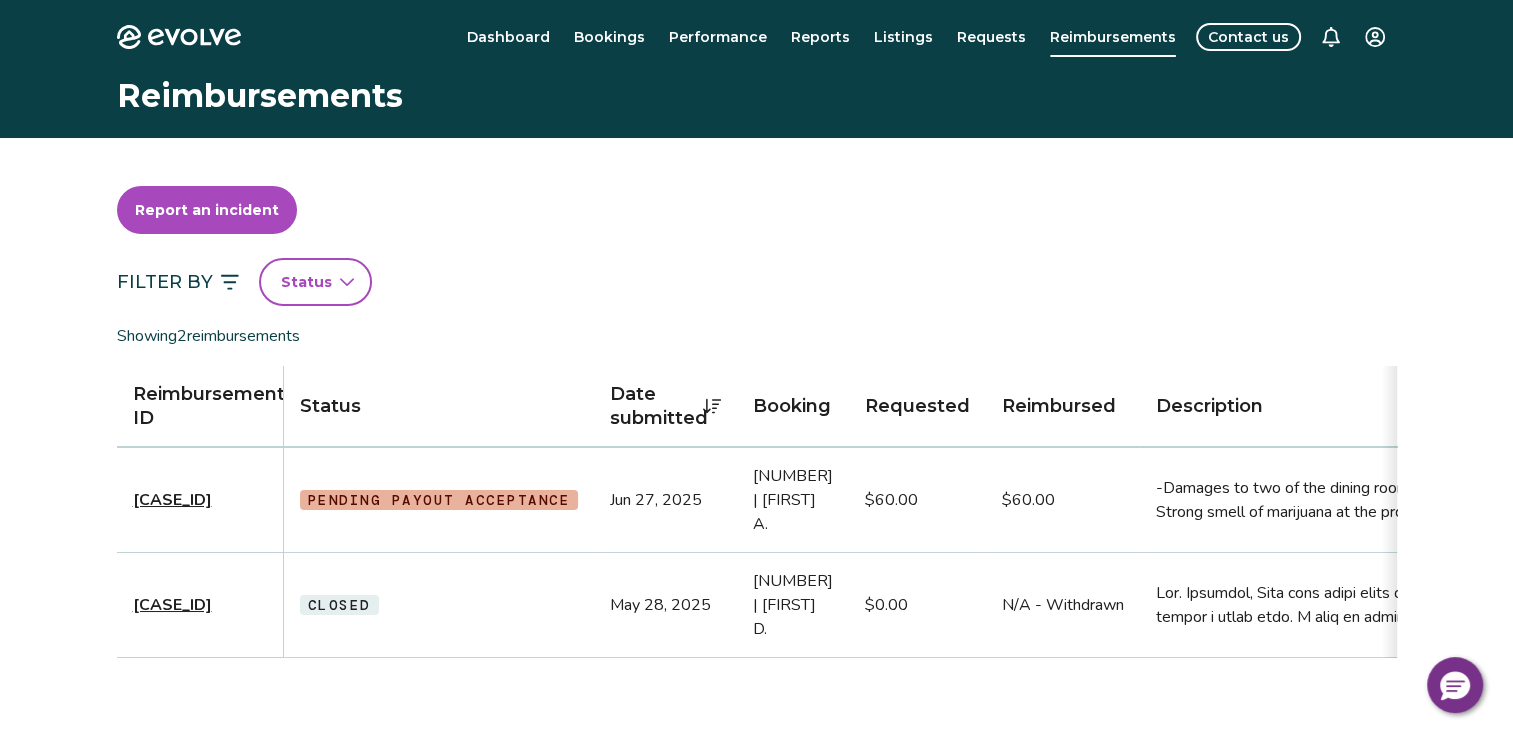 click on "Pending Payout Acceptance" at bounding box center (439, 500) 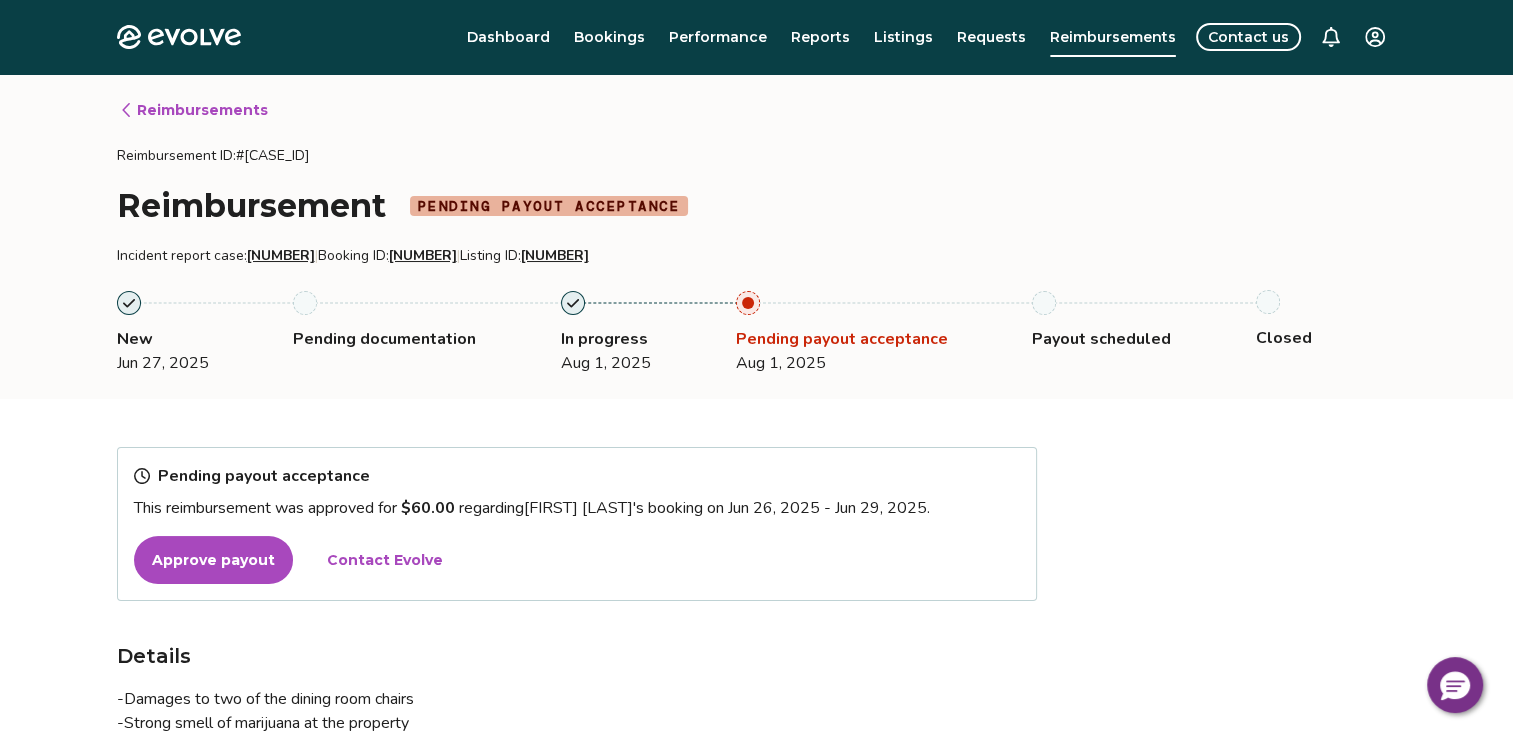 click on "Approve payout" at bounding box center (213, 560) 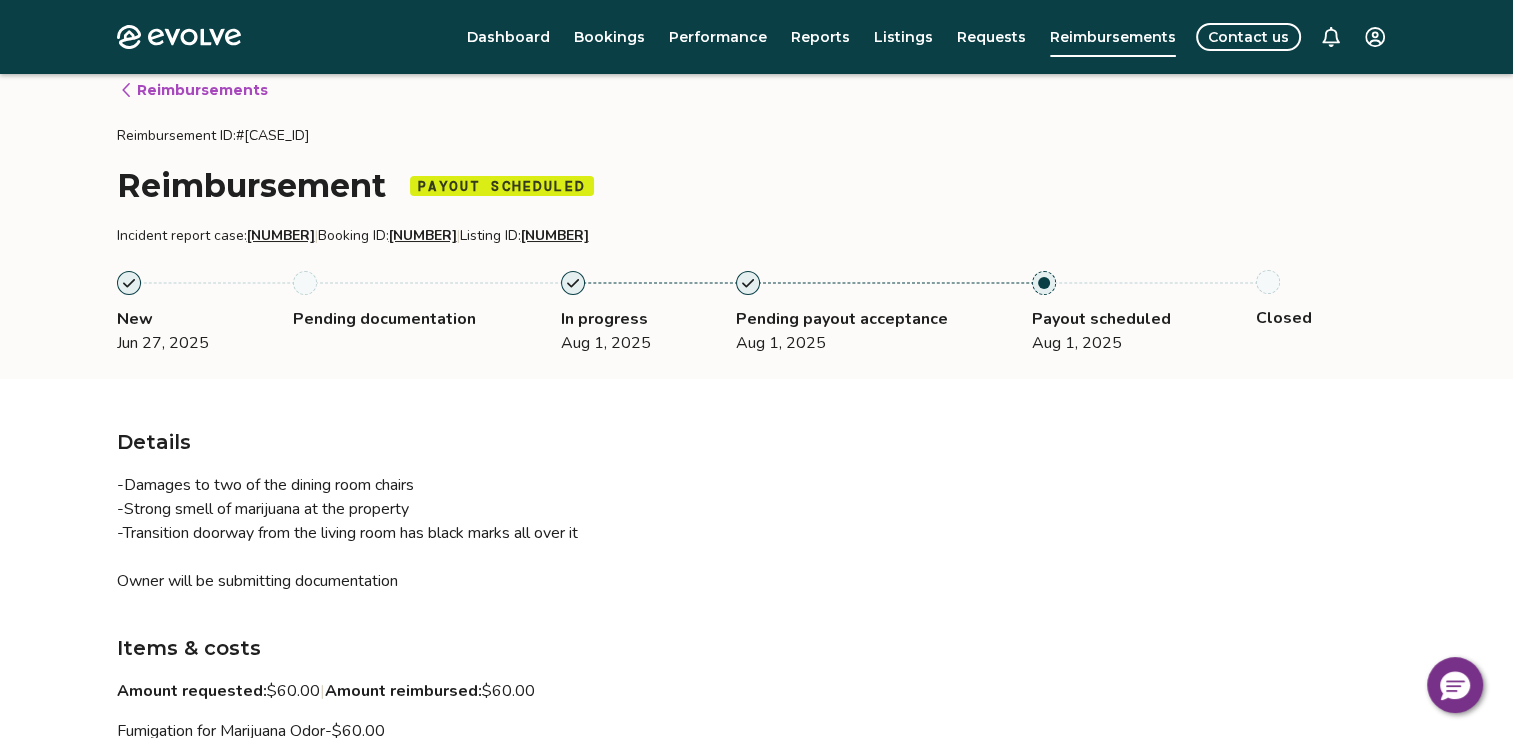 scroll, scrollTop: 0, scrollLeft: 0, axis: both 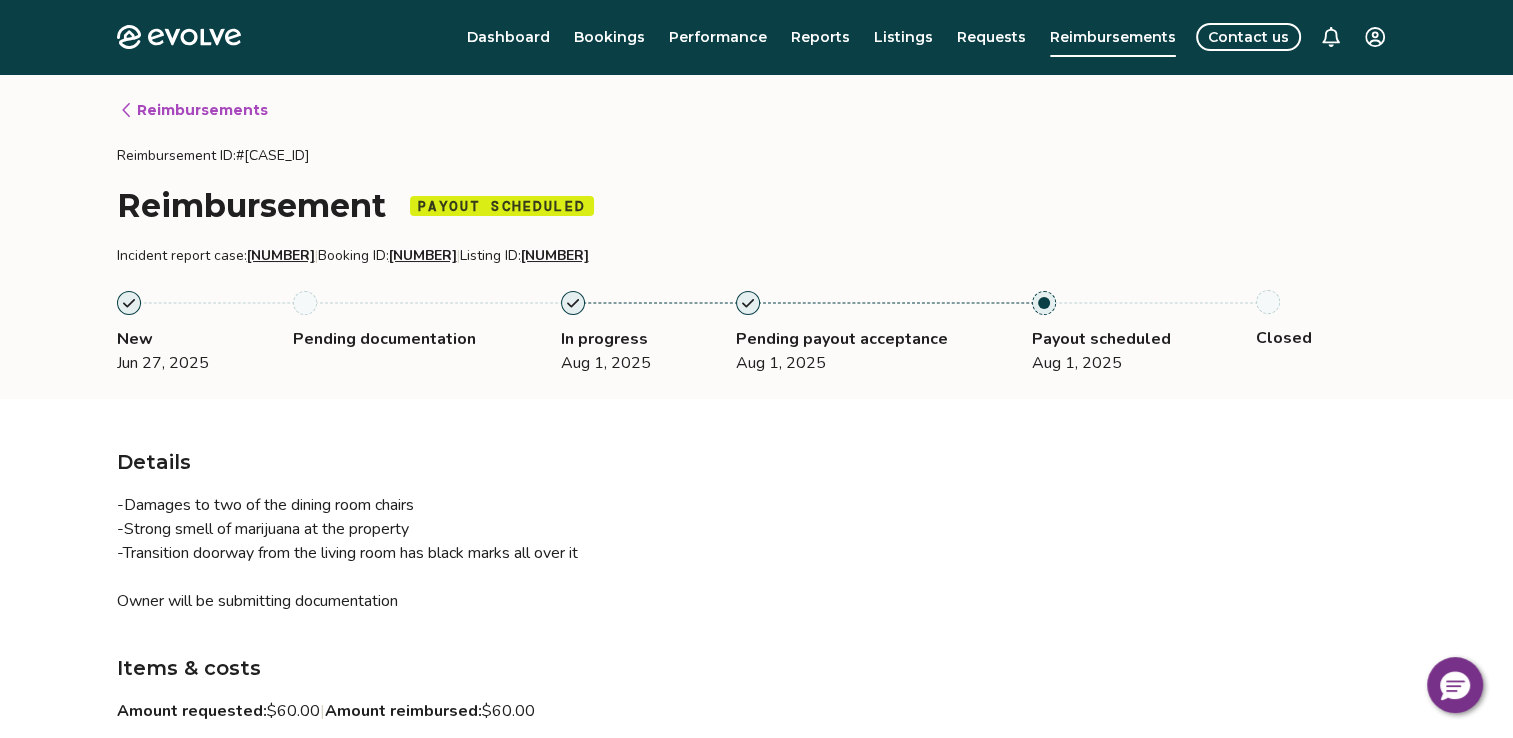 click on "Evolve Dashboard Bookings Performance Reports Listings Requests Reimbursements Contact us Reimbursements Reimbursement ID:  #CL-0138987 Reimbursement Payout Scheduled Incident report case:  12382953  |  Booking ID:  14779482  |  Listing ID:  532468 New Jun 27, 2025 Pending documentation In progress Aug 1, 2025 Pending payout acceptance Aug 1, 2025 Payout scheduled Aug 1, 2025 Closed Details -Damages to two of the dining room chairs
-Strong smell of marijuana at the property
-Transition doorway from the living room has black marks all over it
Owner will be submitting documentation Items & costs Amount requested:  $60.00  |  Amount reimbursed:  $60.00 Fumigation for Marijuana Odor  -  $60.00 Files For costs not eligible for reimbursement as part of our   risk protection programs , all photos and invoices are required   within 30 days of guest check-out  in order to proceed with a charge to the guest. Go to files © 2013-Present Evolve Vacation Rental Network Privacy Policy | Terms of Service" at bounding box center [756, 544] 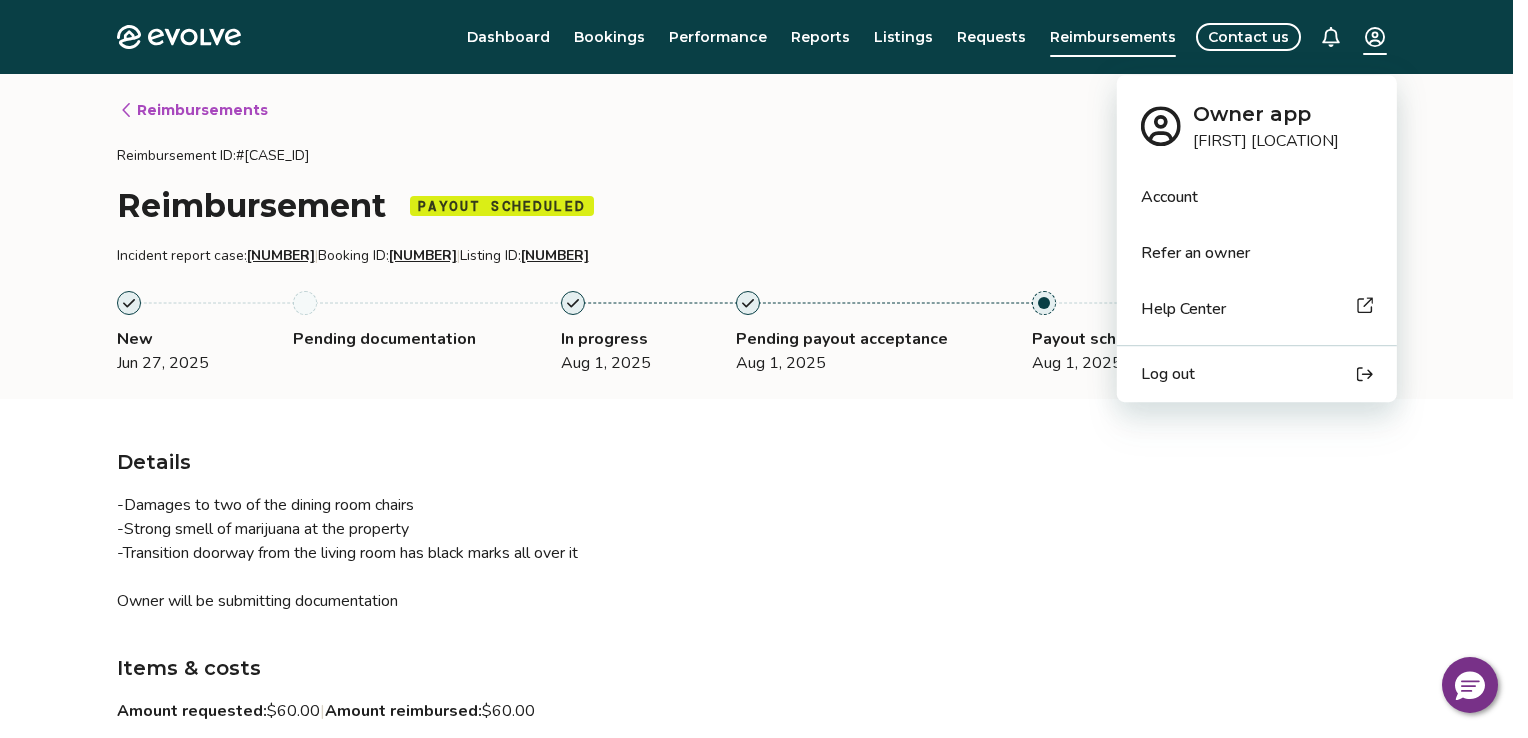 click on "Log out" at bounding box center (1168, 374) 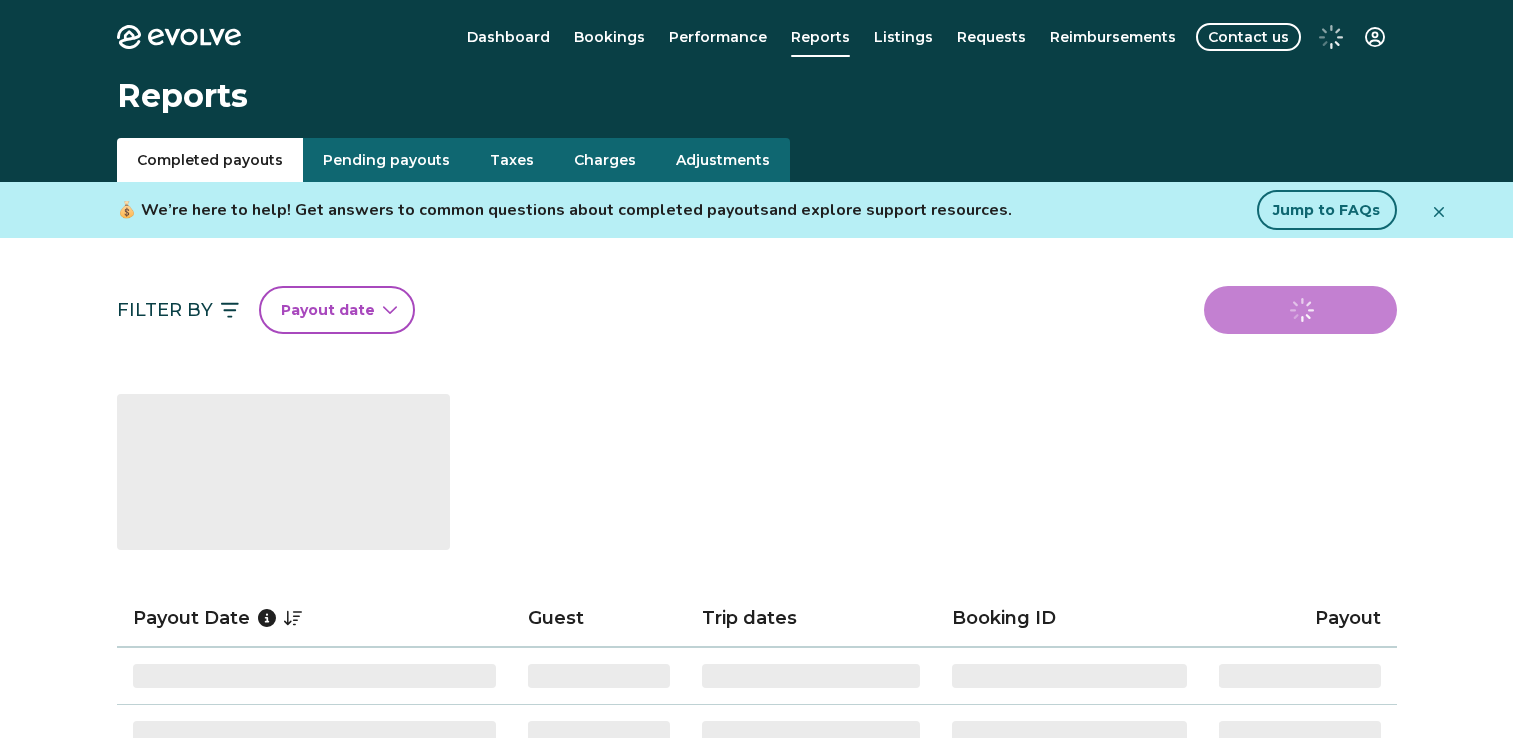 scroll, scrollTop: 0, scrollLeft: 0, axis: both 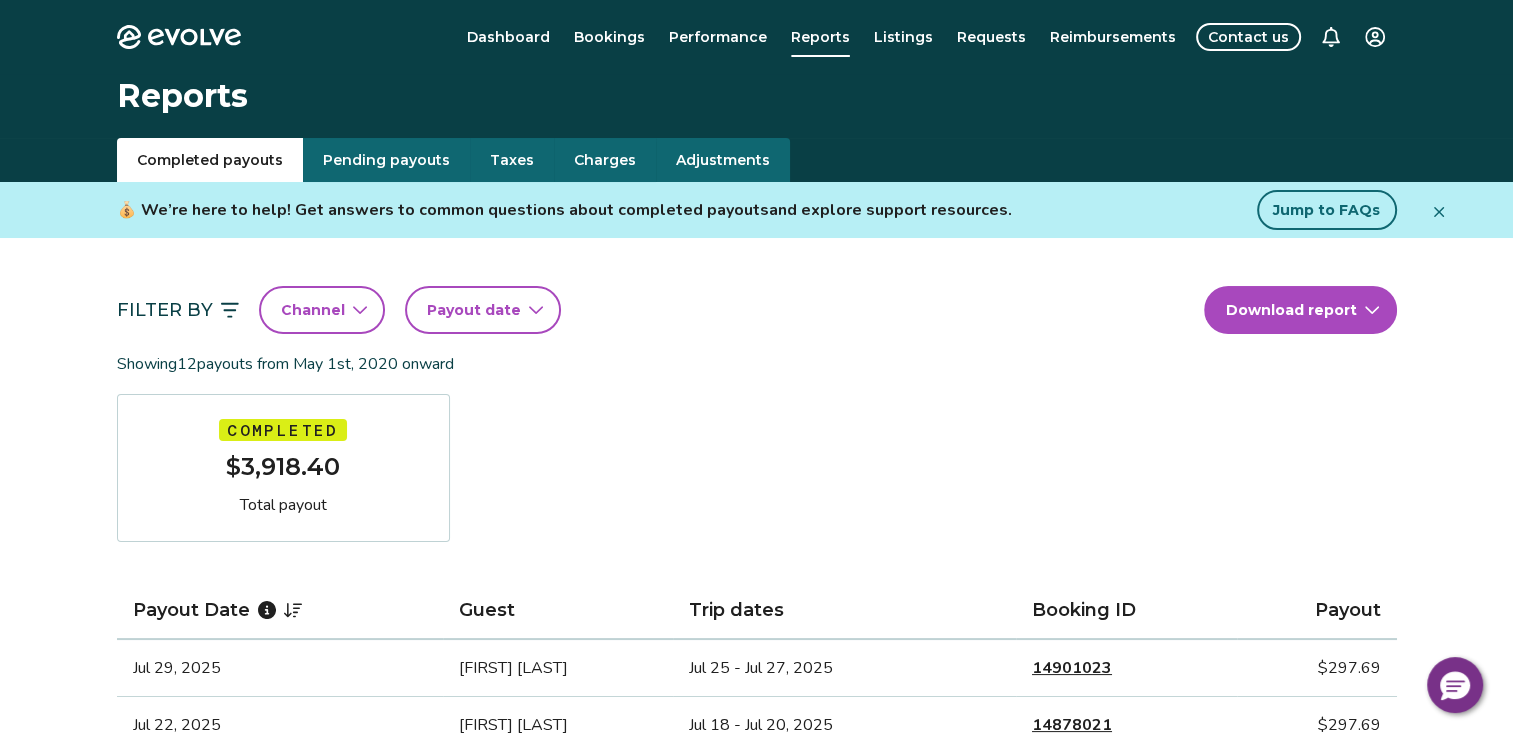click on "Taxes" at bounding box center [512, 160] 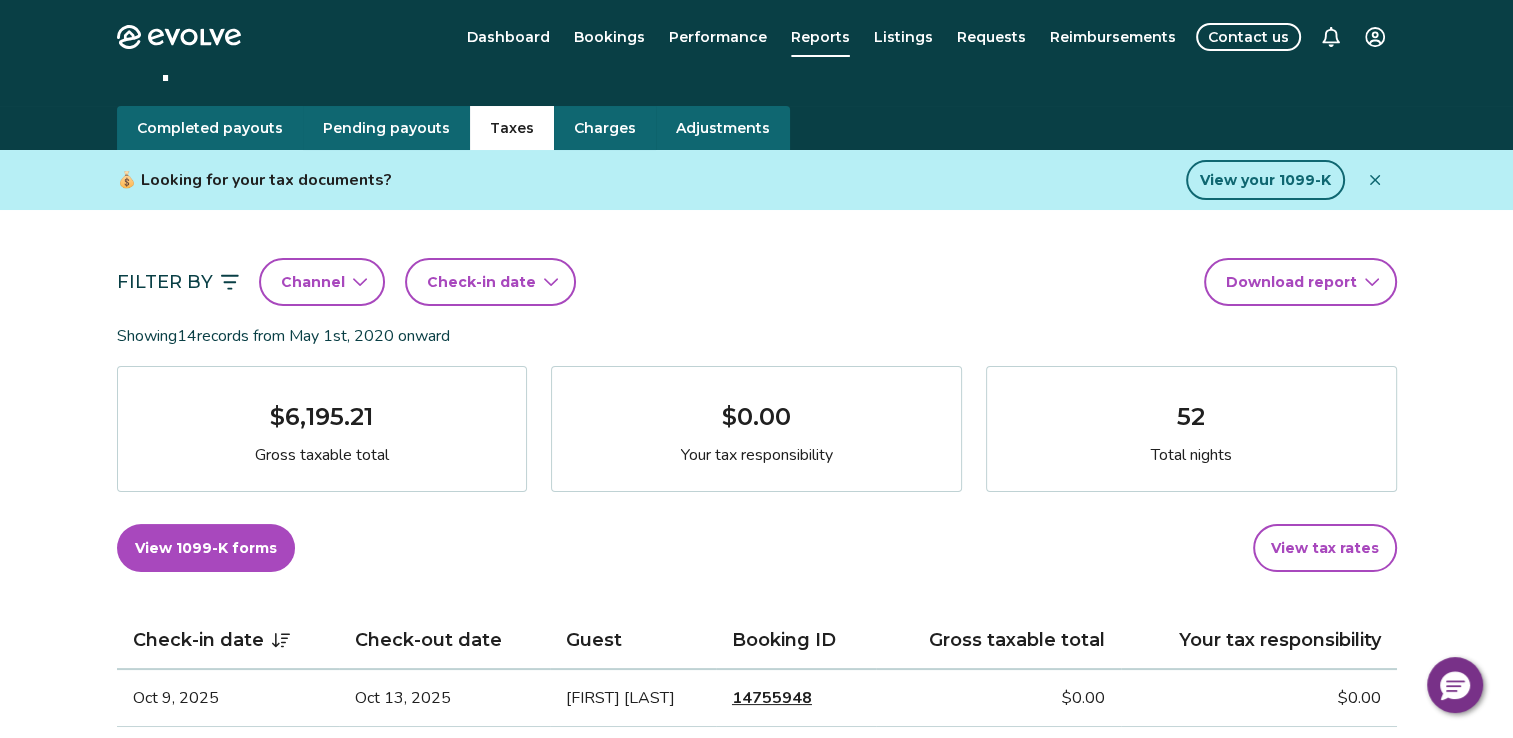 scroll, scrollTop: 0, scrollLeft: 0, axis: both 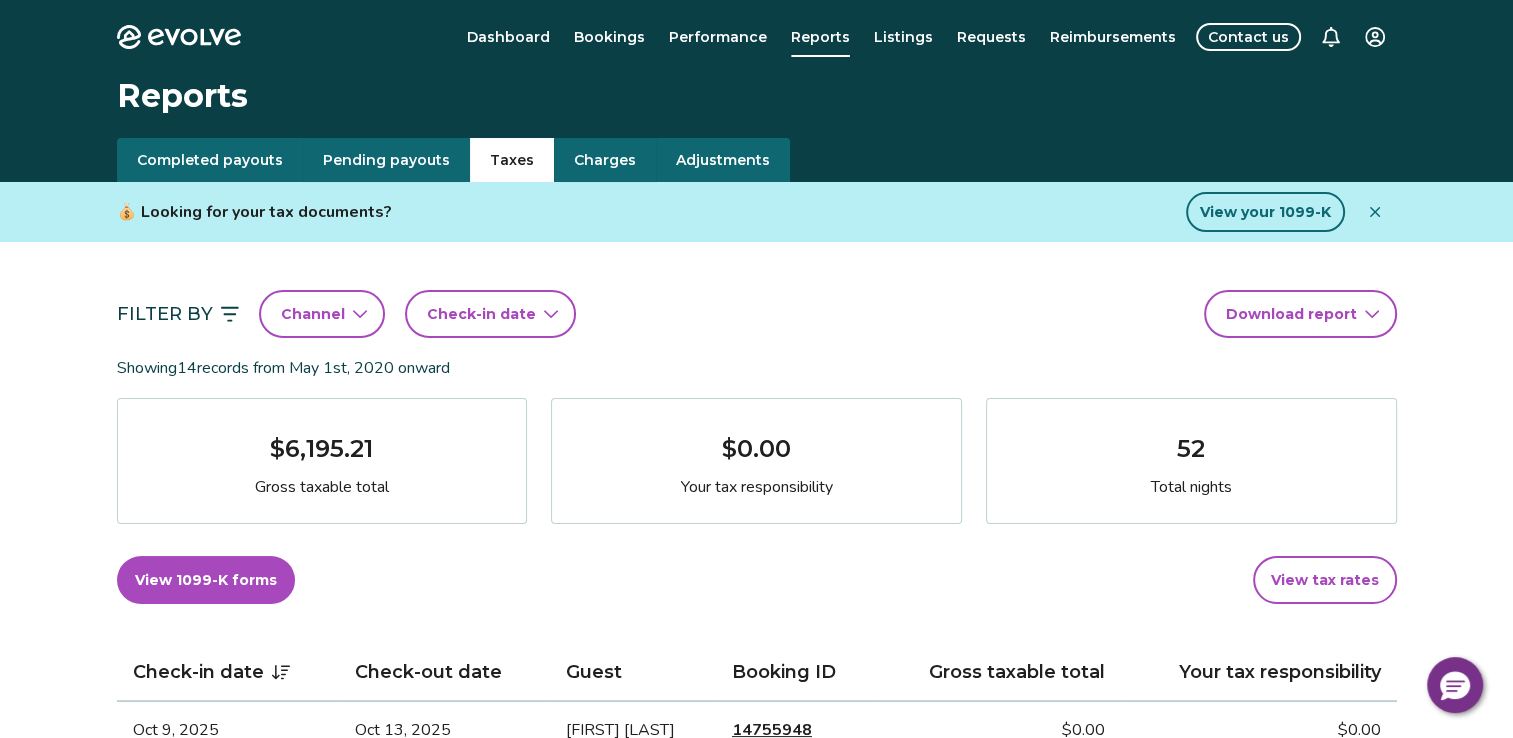 click on "Evolve Dashboard Bookings Performance Reports Listings Requests Reimbursements Contact us Reports Completed payouts Pending payouts Taxes Charges Adjustments 💰 Looking for your tax documents? View your 1099-K Filter By  Channel Check-in date Download   report Showing  14  records    from [DATE] onward $[AMOUNT] Gross taxable total $[AMOUNT] Your tax responsibility 52 Total nights View 1099-K forms View tax rates Check-in date Check-out date Guest Booking ID Gross taxable total Your tax responsibility [DATE] [DATE] [FIRST] [LAST] [NUMBER] $[AMOUNT] $[AMOUNT] [DATE] [DATE] [FIRST] [LAST] [NUMBER] $[AMOUNT] $[AMOUNT] [DATE] [DATE] [FIRST] [LAST] [NUMBER] $[AMOUNT] $[AMOUNT] [DATE] [DATE] [FIRST] [LAST] [NUMBER] $[AMOUNT] $[AMOUNT] [DATE] [DATE] [FIRST] [LAST] [NUMBER] $[AMOUNT] $[AMOUNT] [DATE] [DATE] [FIRST] [LAST] [NUMBER] $[AMOUNT] $[AMOUNT] [DATE] [DATE] [FIRST] [LAST] [NUMBER] $[AMOUNT] $[AMOUNT] [DATE] [DATE] [FIRST] [LAST] [NUMBER] $[AMOUNT] $[AMOUNT] [DATE]" at bounding box center [756, 1157] 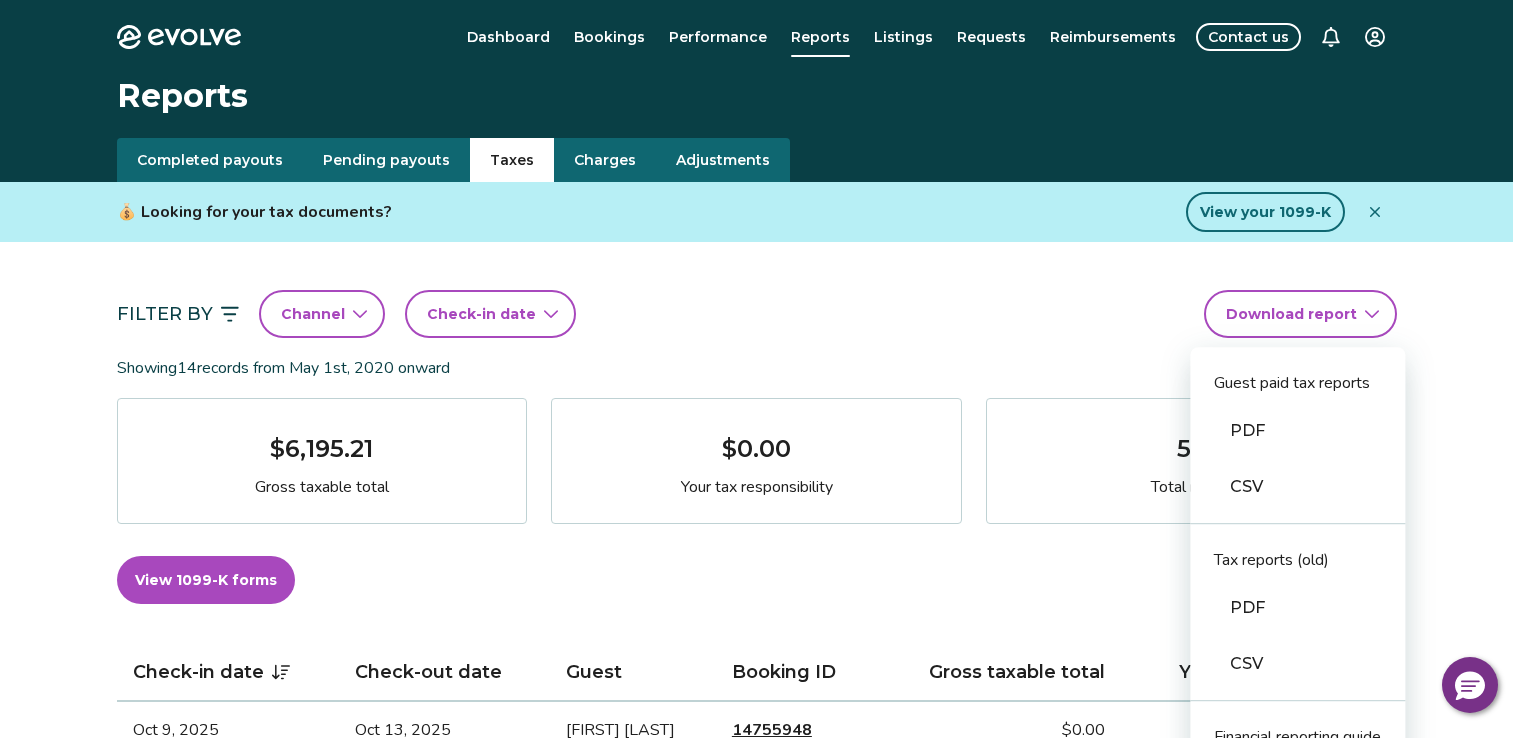 click on "PDF" at bounding box center (1297, 431) 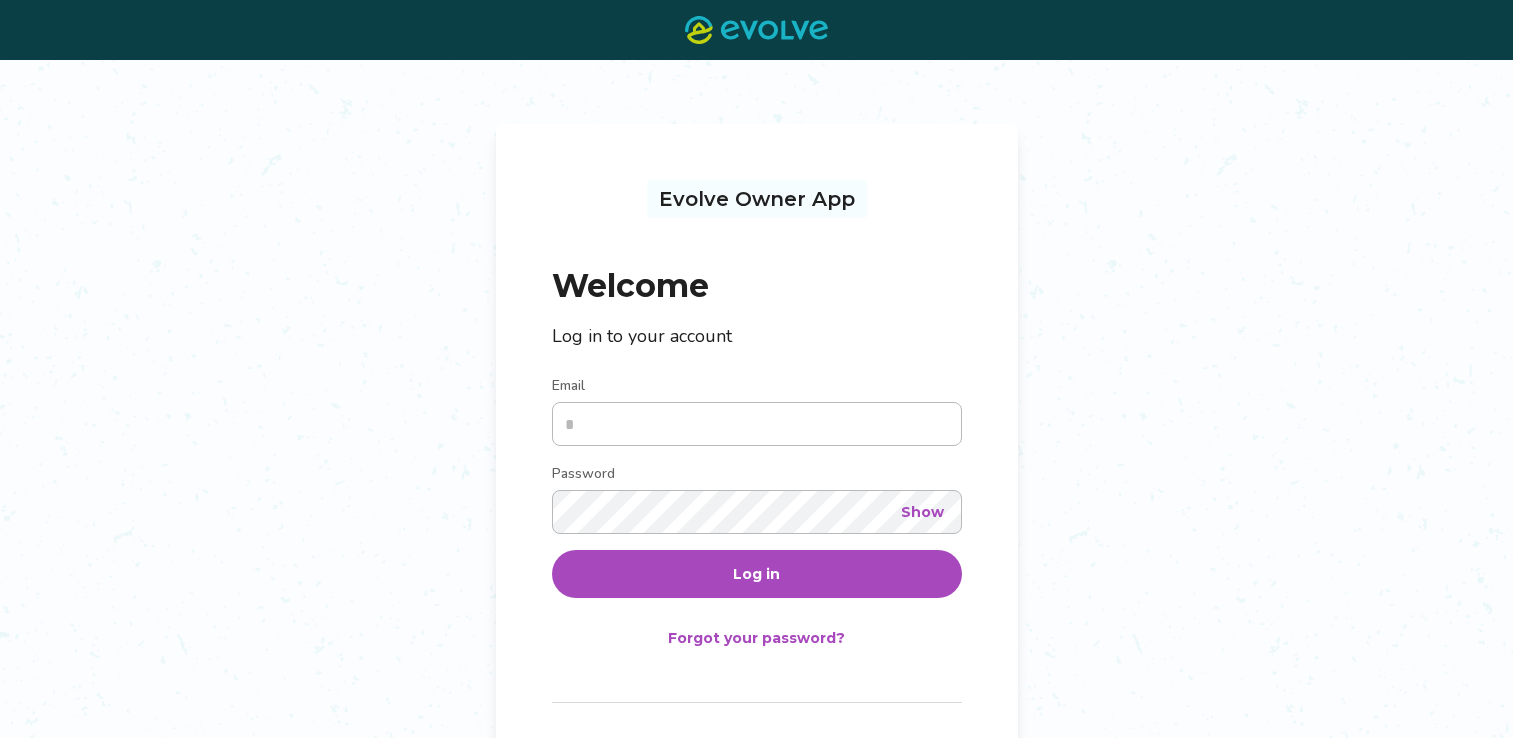scroll, scrollTop: 0, scrollLeft: 0, axis: both 